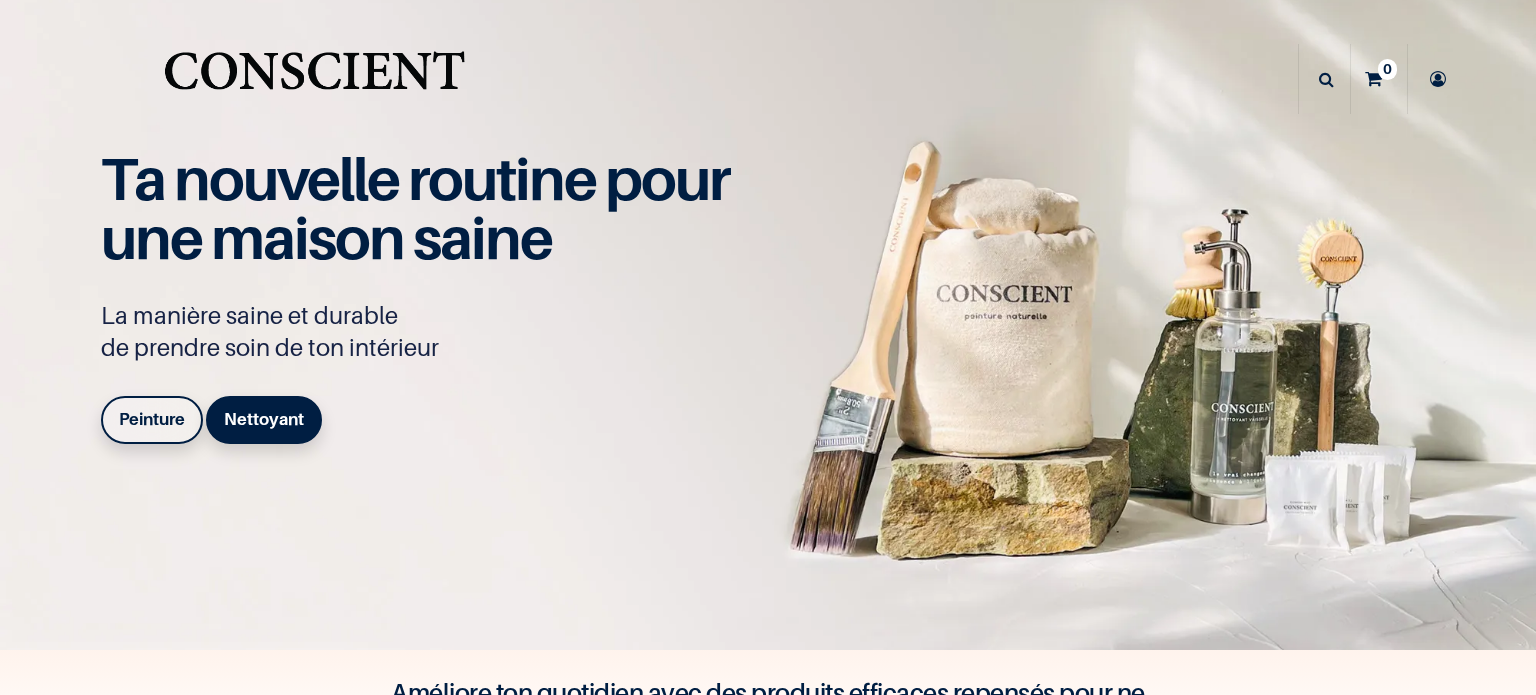 scroll, scrollTop: 0, scrollLeft: 0, axis: both 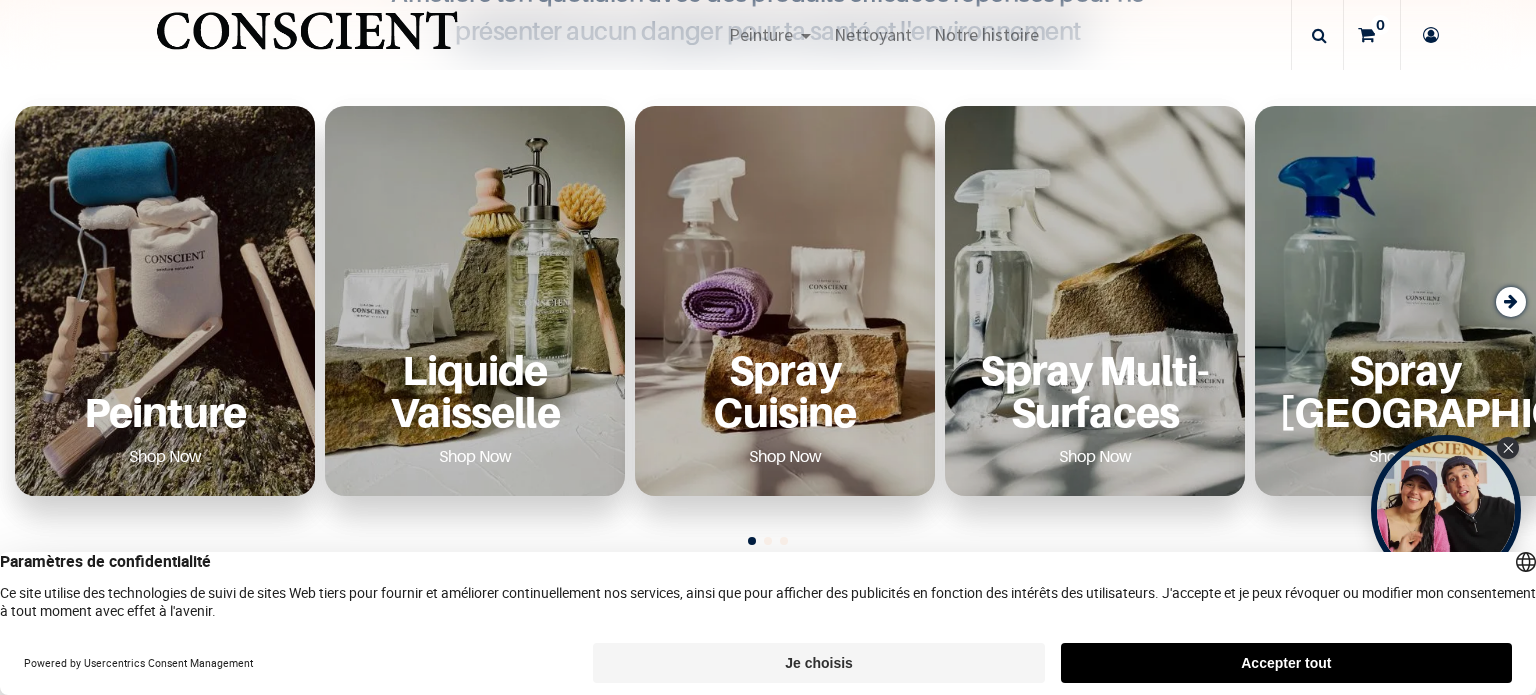 click on "Peinture
Shop Now" at bounding box center (165, 301) 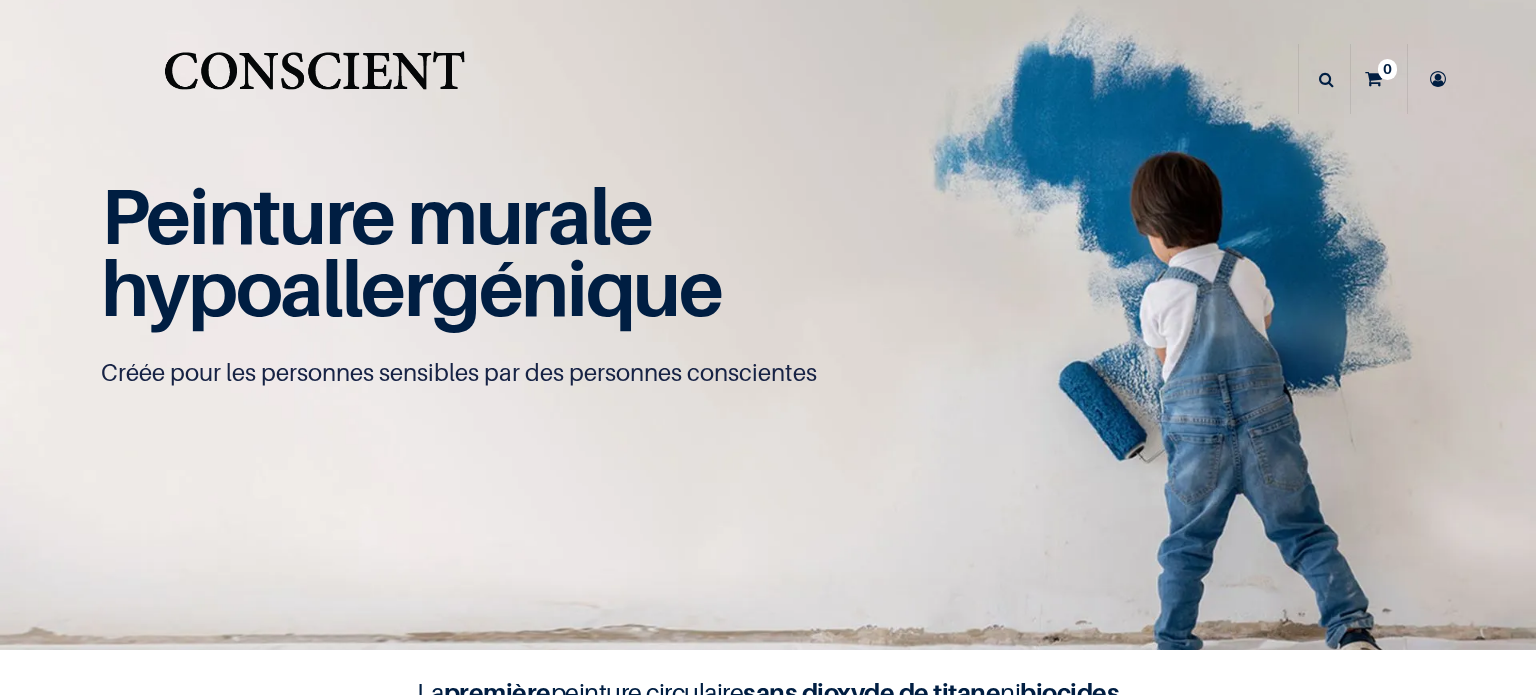 scroll, scrollTop: 0, scrollLeft: 0, axis: both 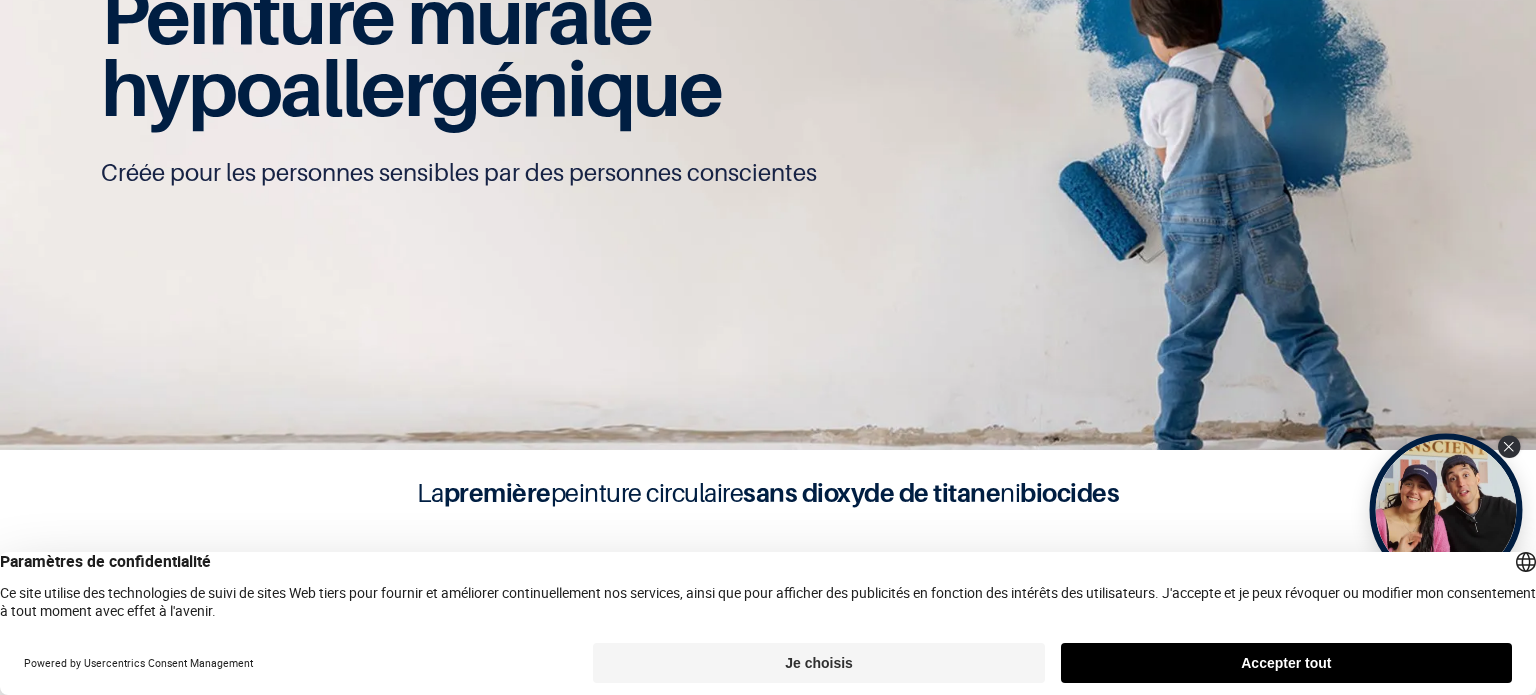 click at bounding box center [1509, 447] 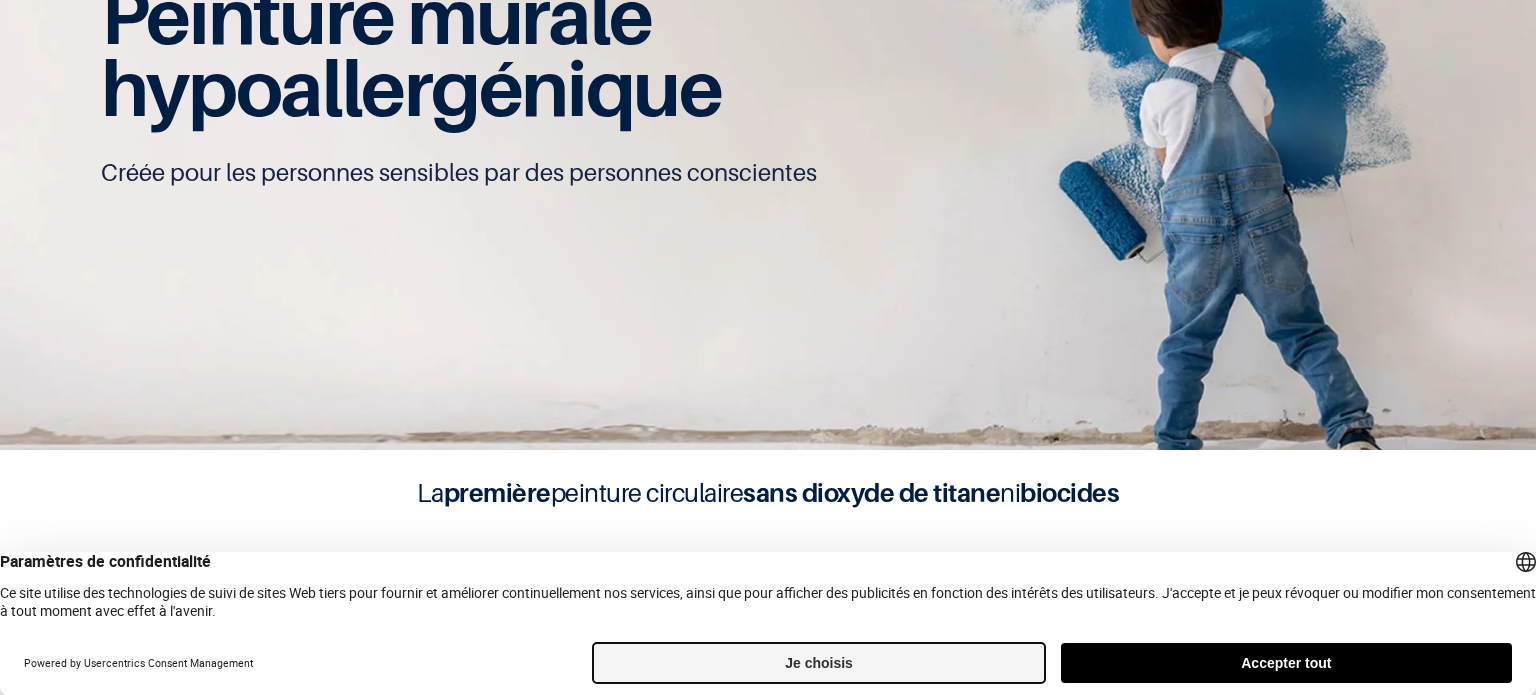 click on "Je choisis" at bounding box center [818, 663] 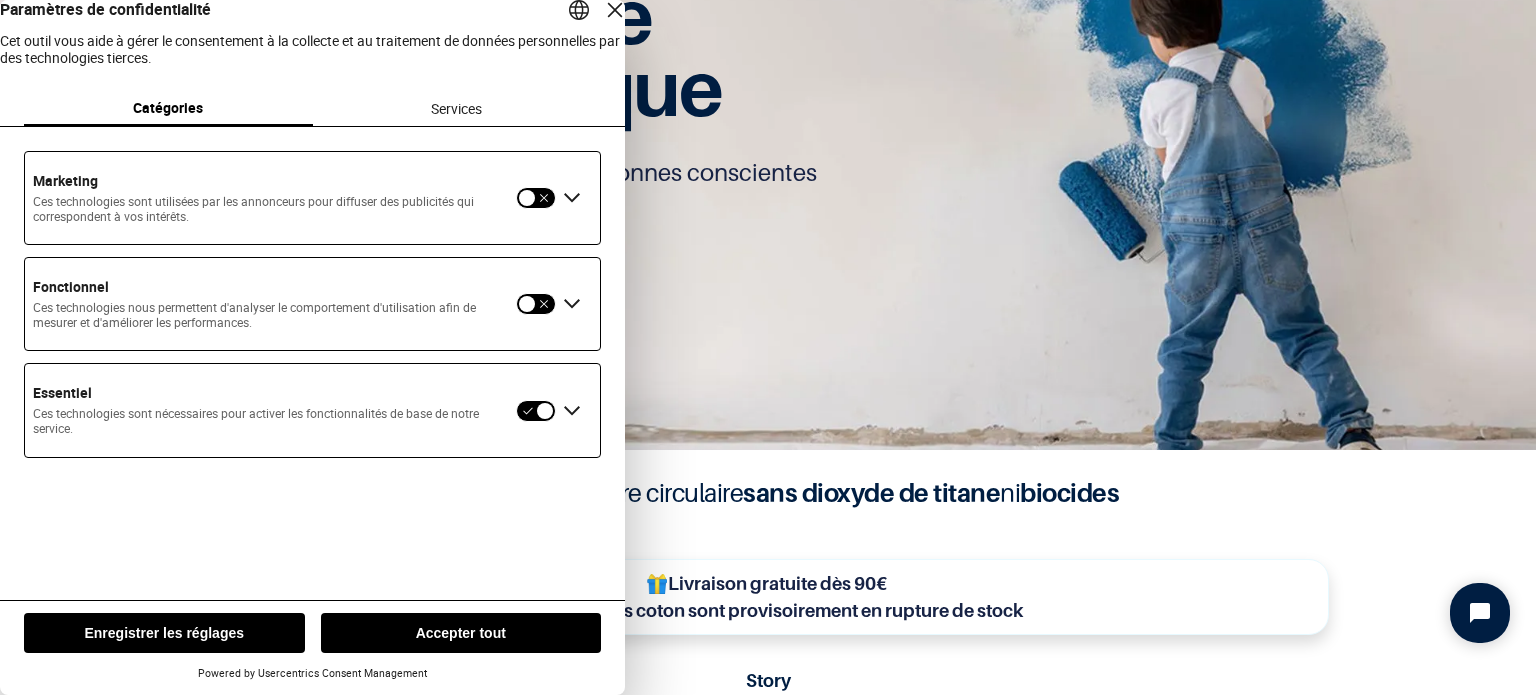 click on "Enregistrer les réglages" at bounding box center [164, 633] 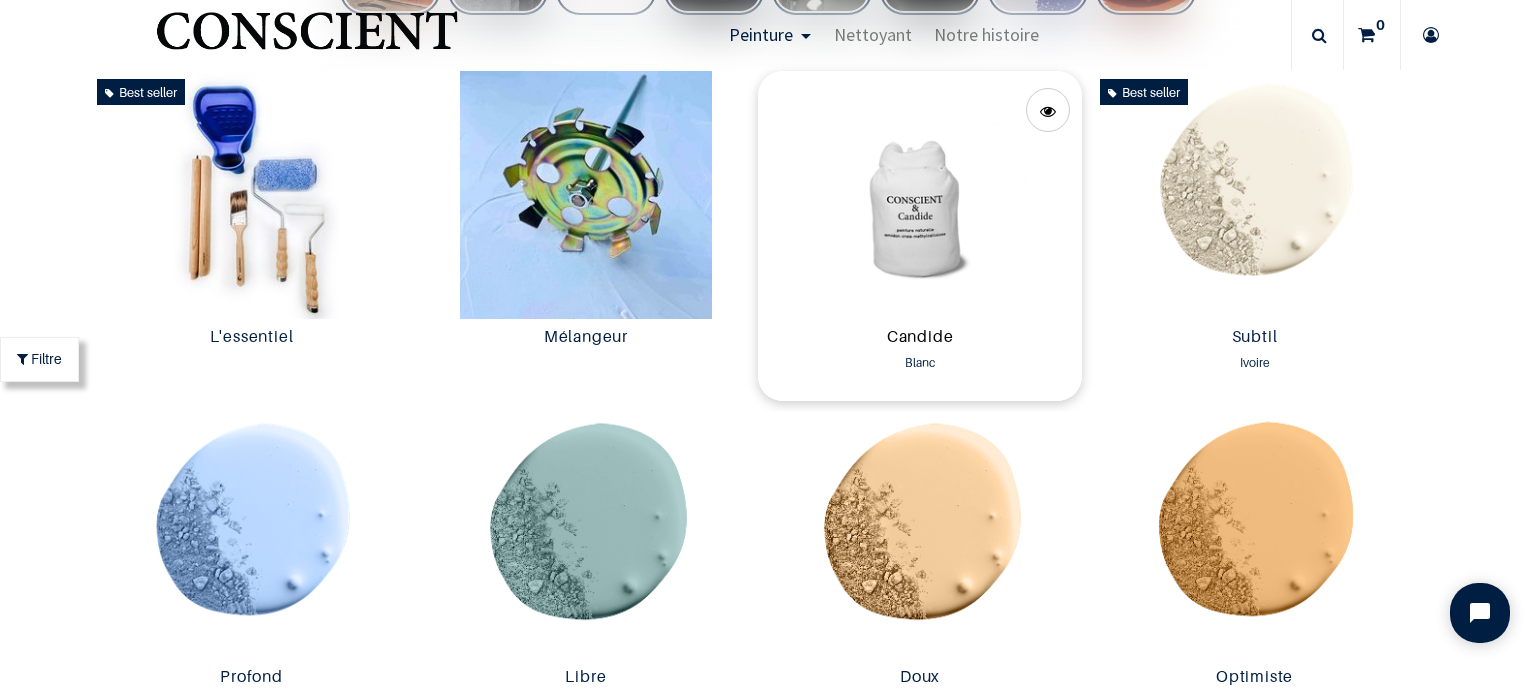 scroll, scrollTop: 1400, scrollLeft: 0, axis: vertical 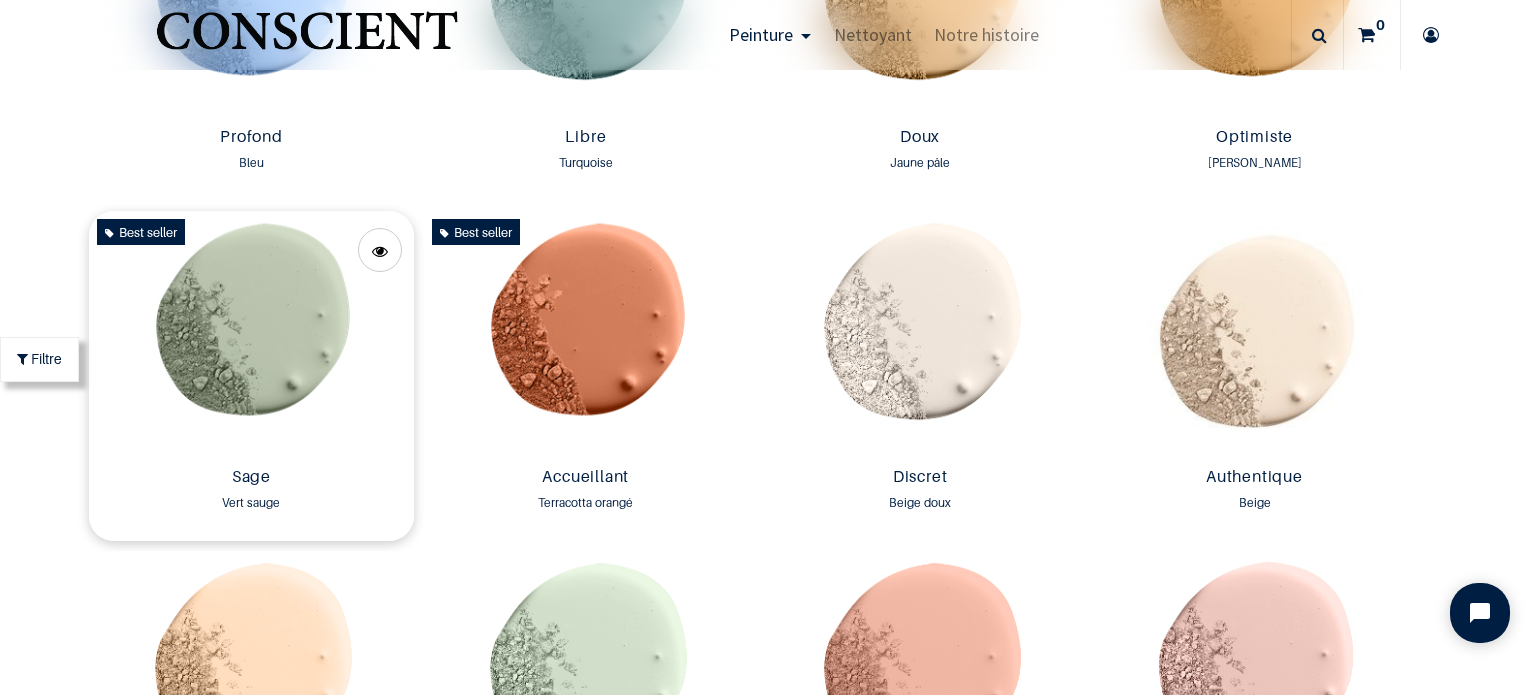 click at bounding box center (251, 335) 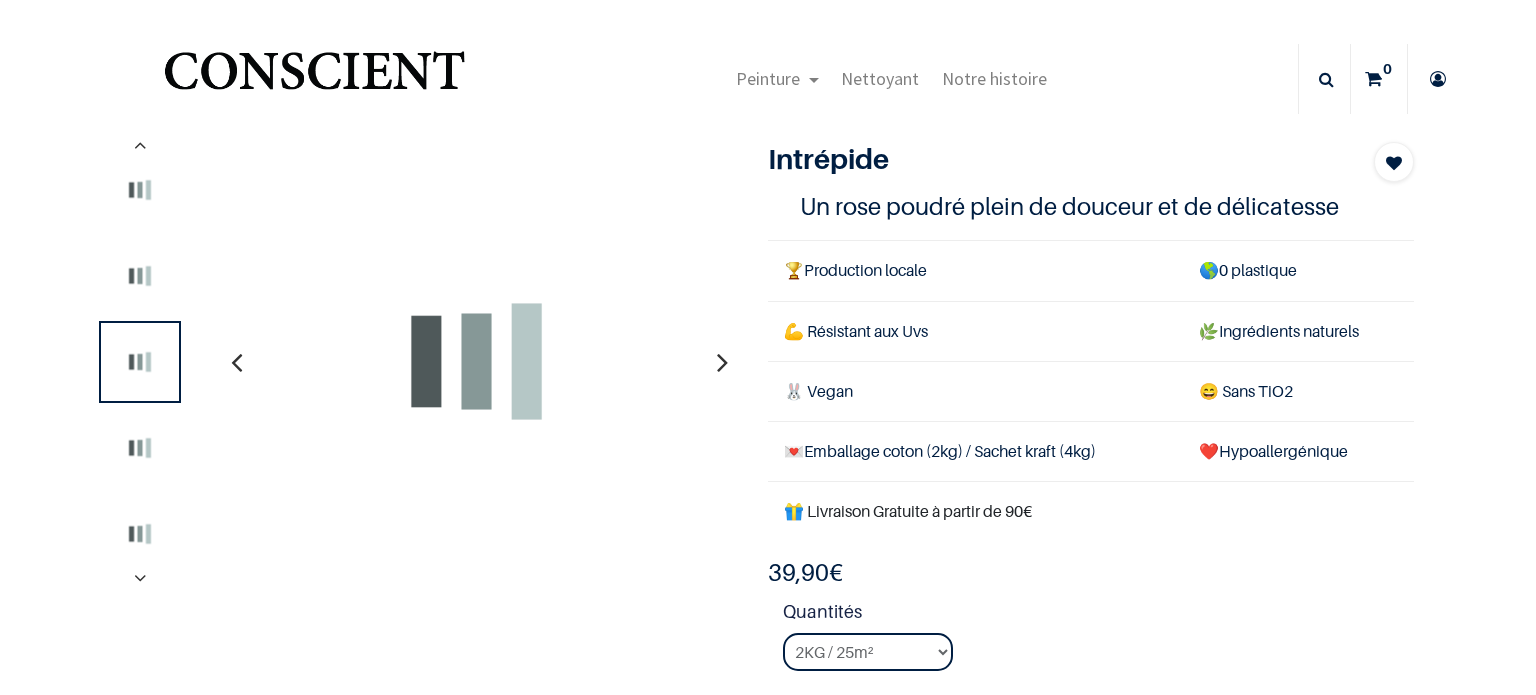scroll, scrollTop: 0, scrollLeft: 0, axis: both 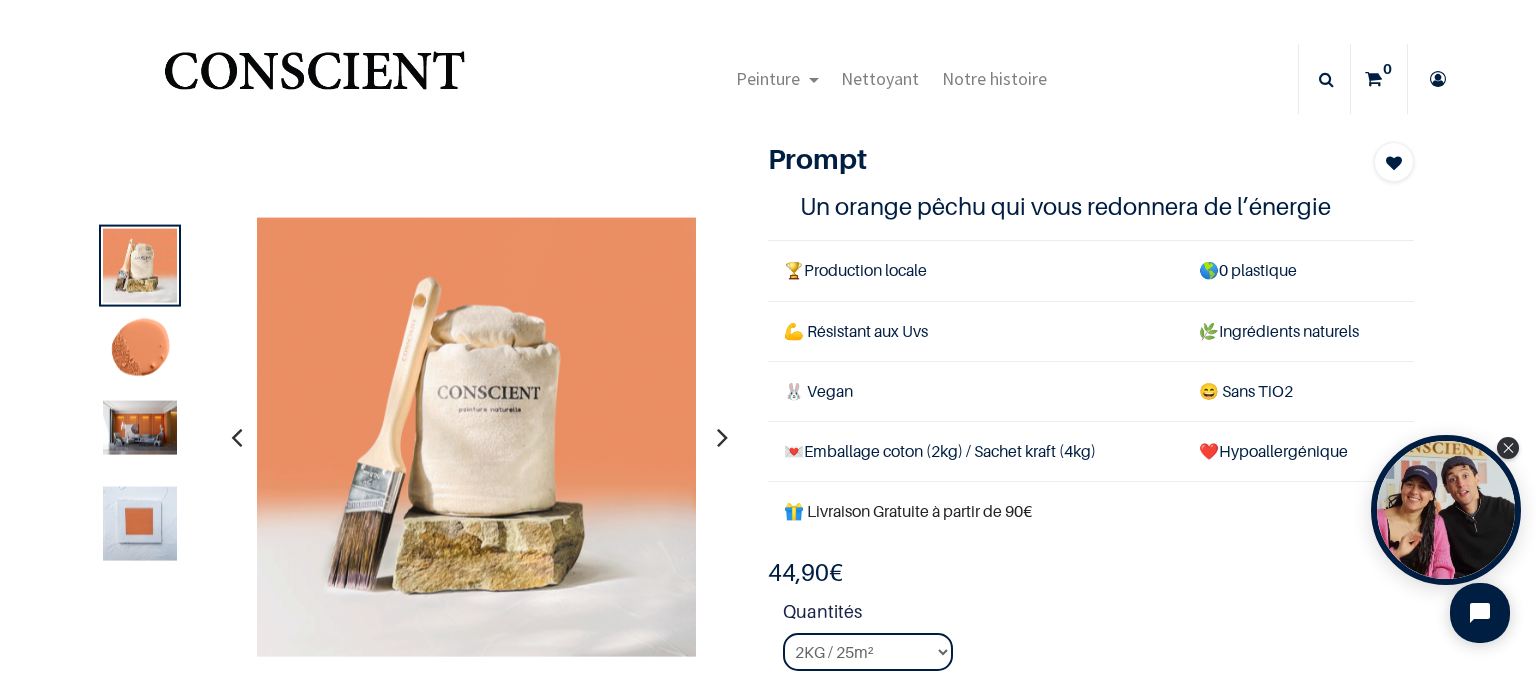 click at bounding box center (140, 352) 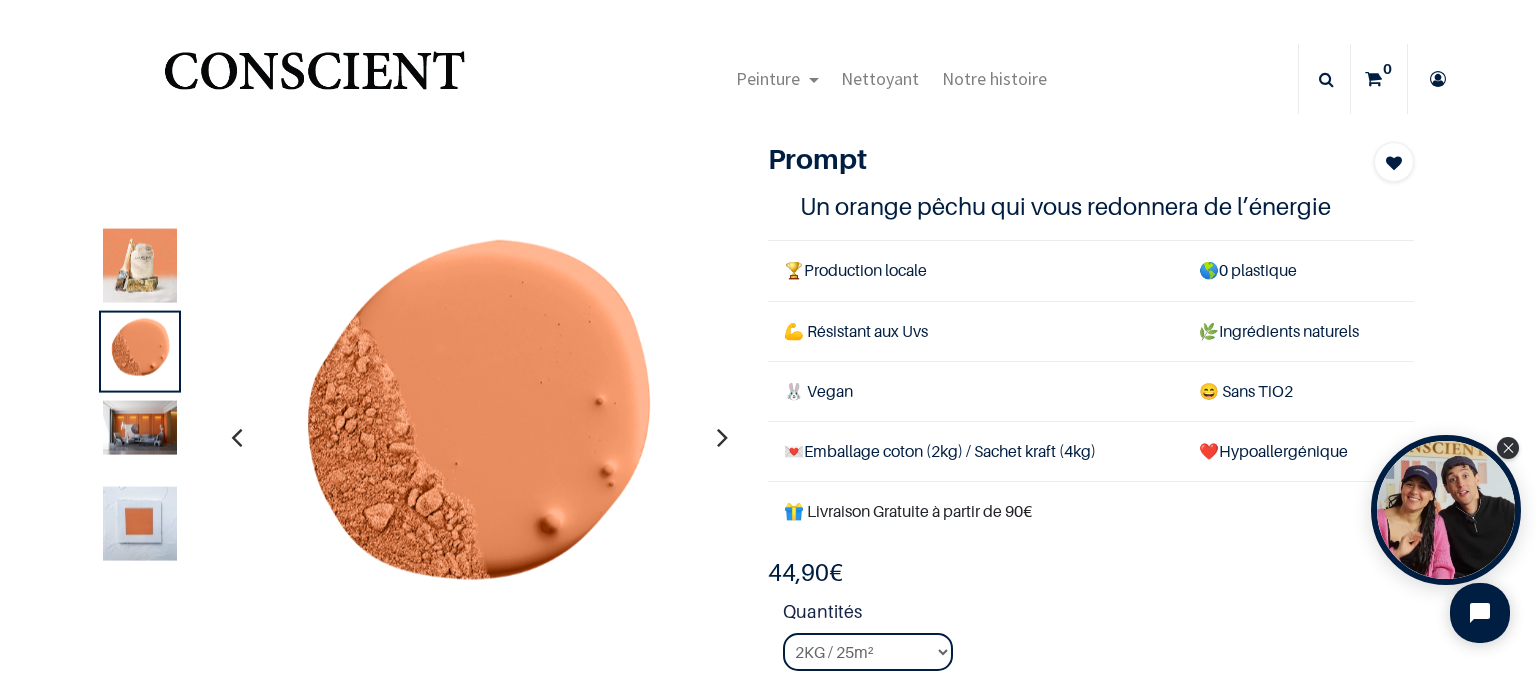 click at bounding box center [140, 428] 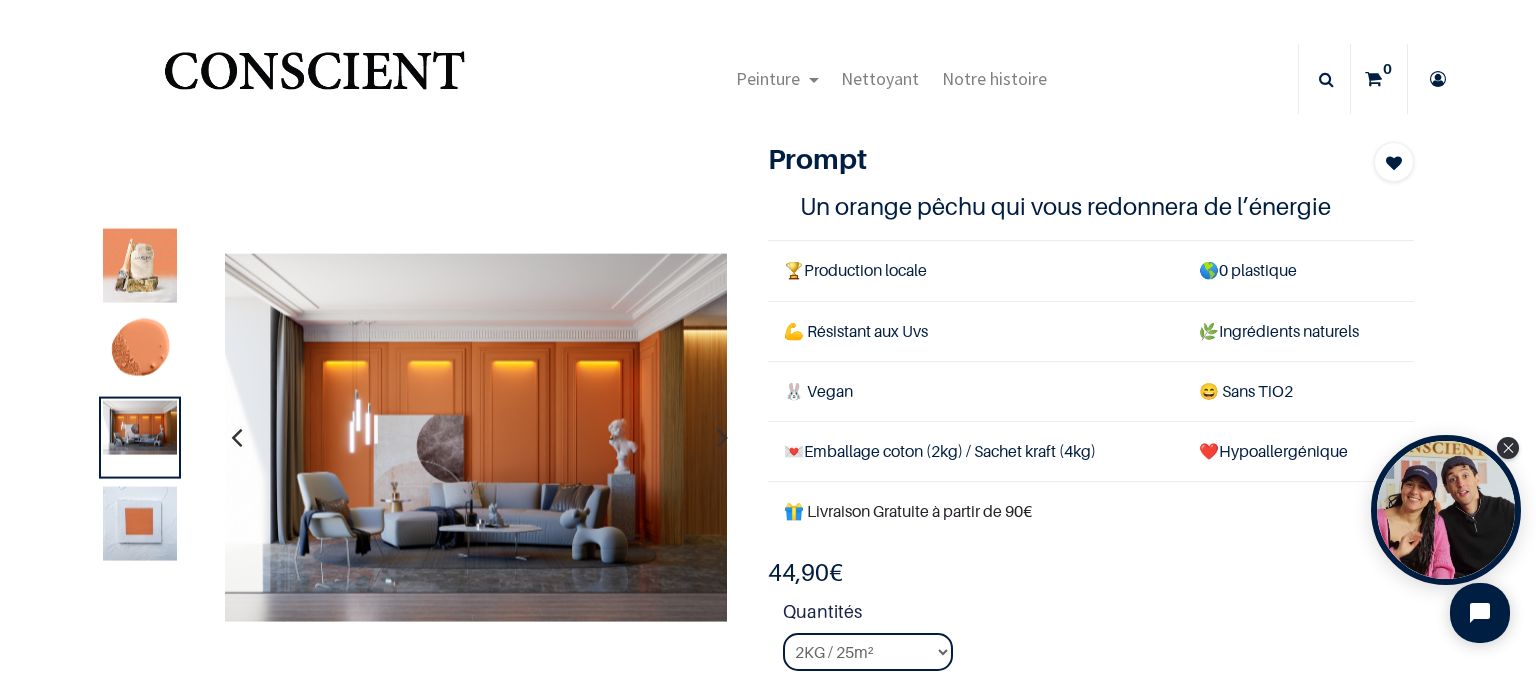 click at bounding box center (140, 524) 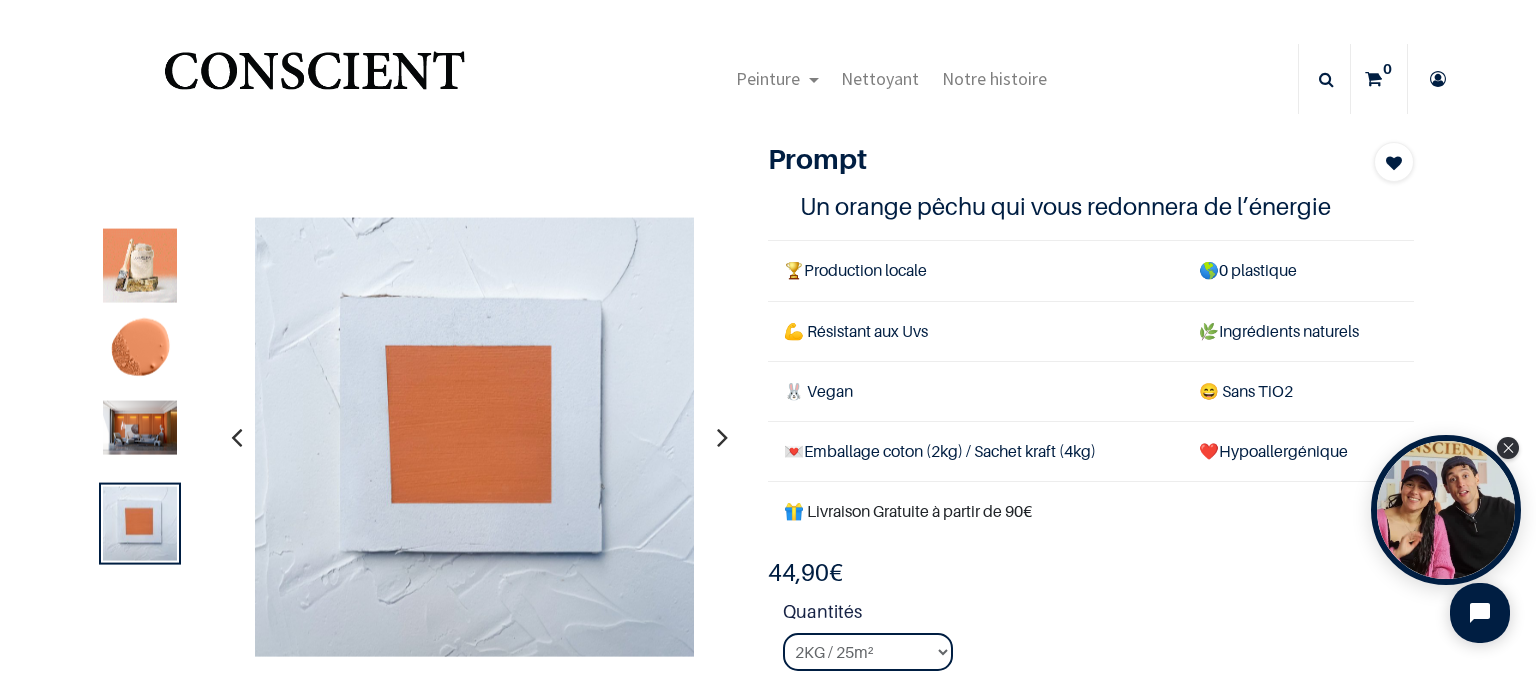 click at bounding box center (140, 438) 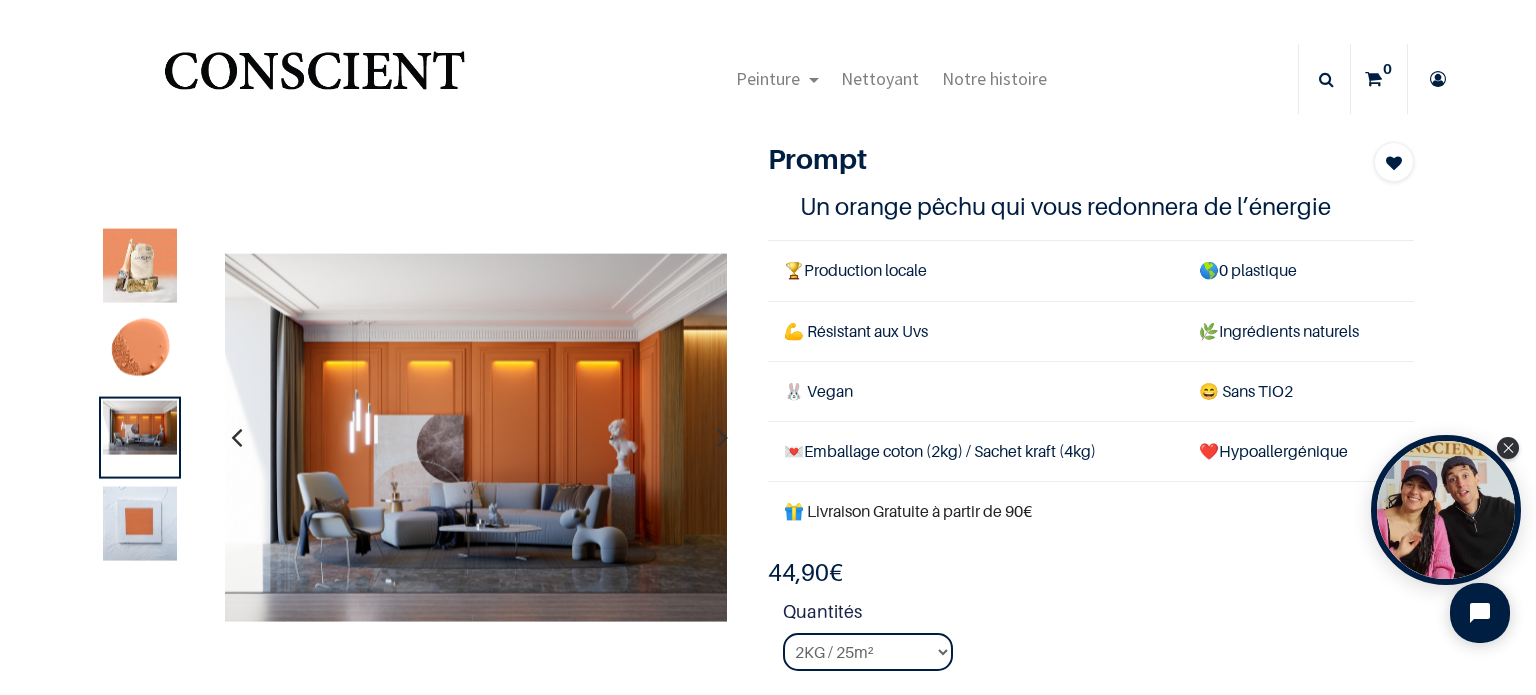 click at bounding box center [140, 266] 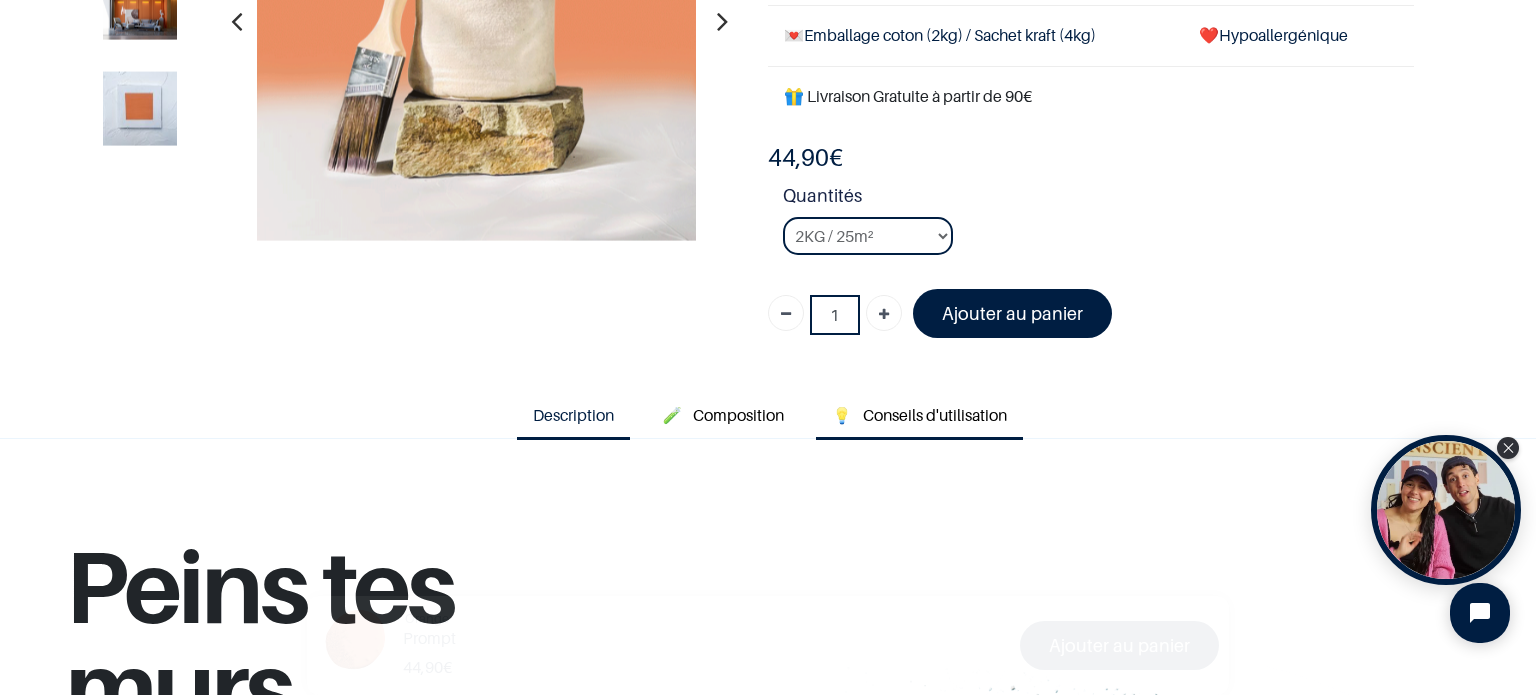 scroll, scrollTop: 300, scrollLeft: 0, axis: vertical 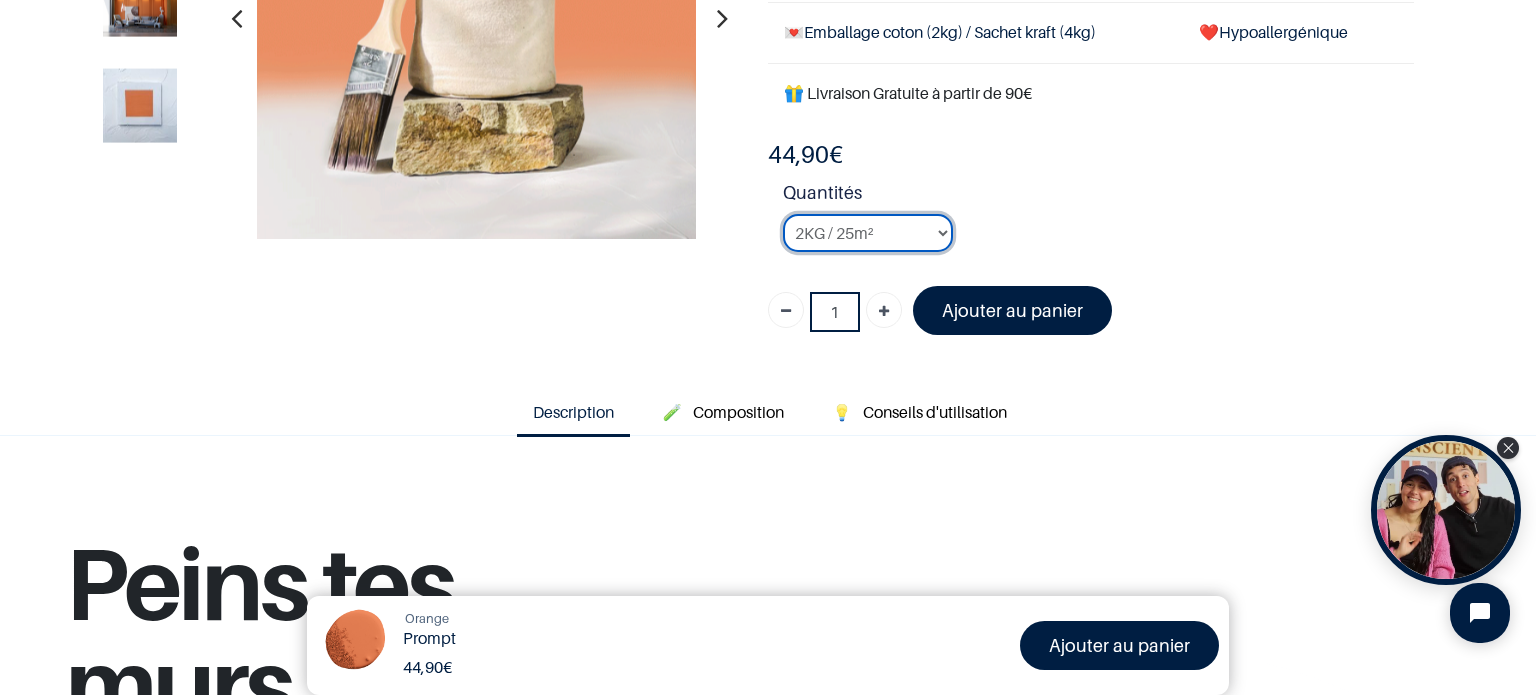 click on "2KG / 25m²
4KG / 50m²
8KG / 100m²
Testeur" at bounding box center [868, 233] 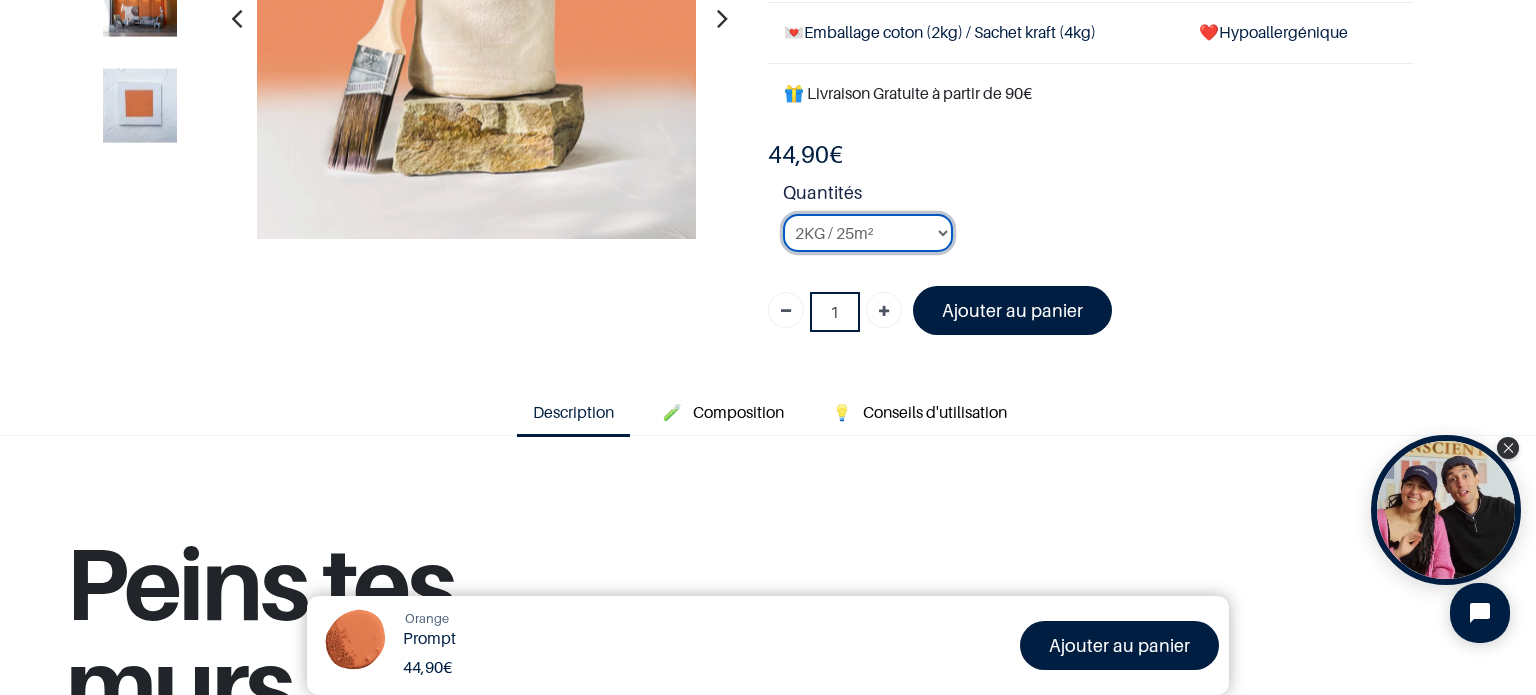 click on "2KG / 25m²
4KG / 50m²
8KG / 100m²
Testeur" at bounding box center [868, 233] 